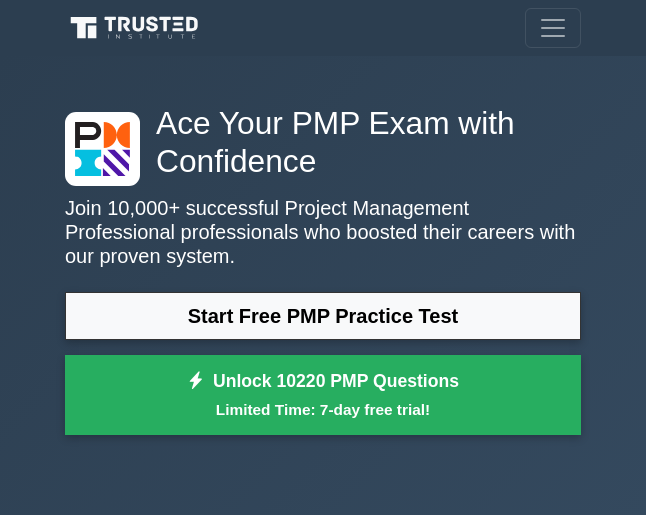 scroll, scrollTop: 0, scrollLeft: 0, axis: both 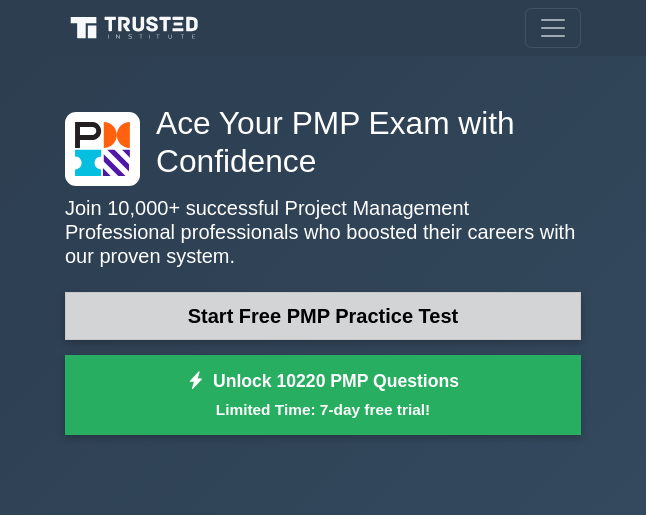 click on "Start Free PMP Practice Test" at bounding box center (323, 316) 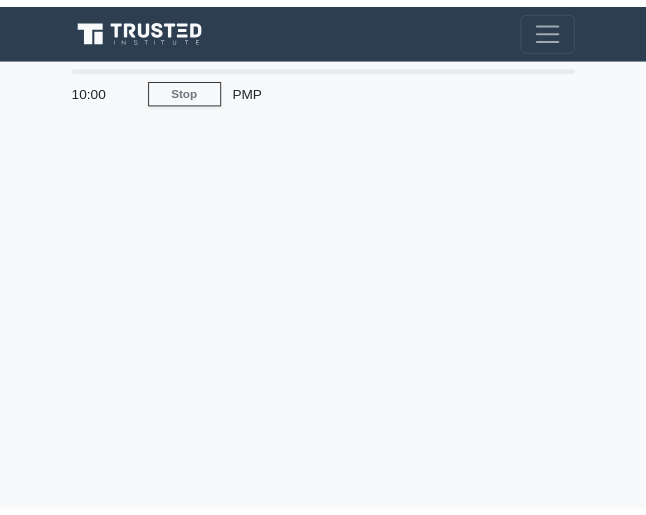 scroll, scrollTop: 0, scrollLeft: 0, axis: both 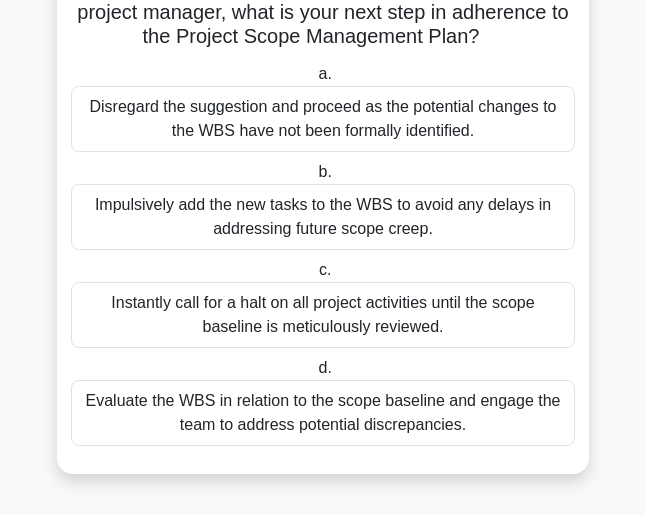 click on "Evaluate the WBS in relation to the scope baseline and engage the team to address potential discrepancies." at bounding box center (323, 413) 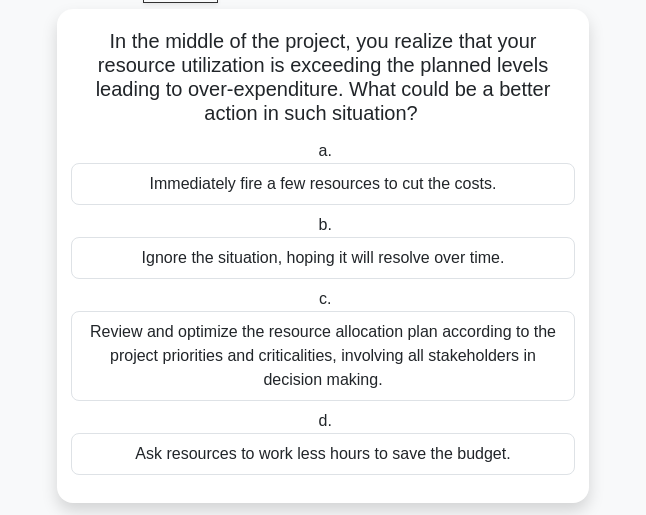 scroll, scrollTop: 100, scrollLeft: 0, axis: vertical 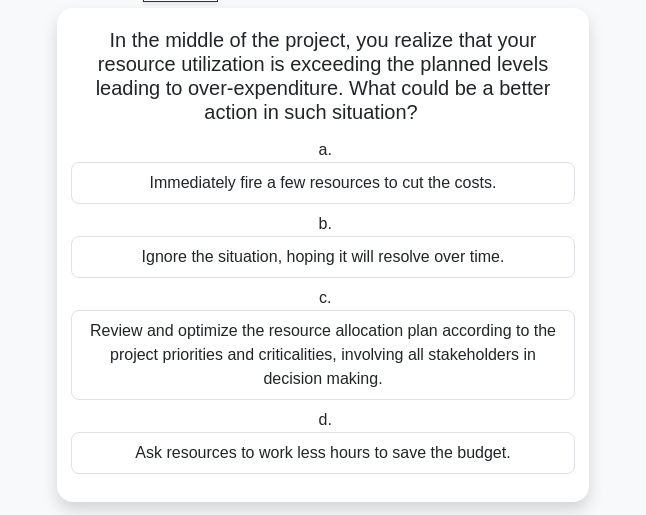click on "Review and optimize the resource allocation plan according to the project priorities and criticalities, involving all stakeholders in decision making." at bounding box center (323, 355) 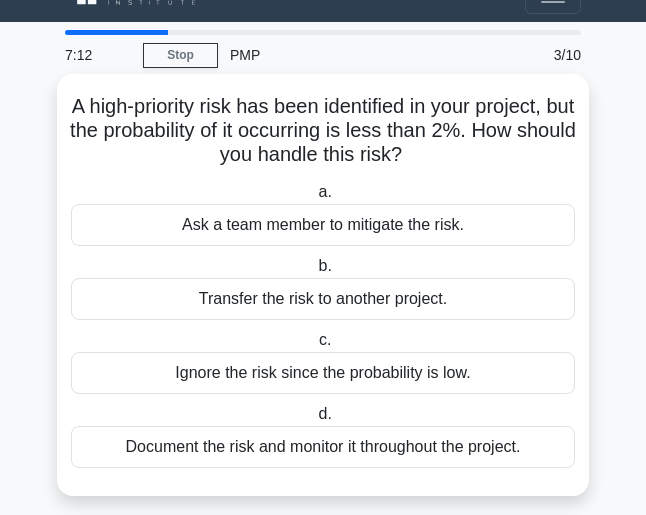 scroll, scrollTop: 57, scrollLeft: 0, axis: vertical 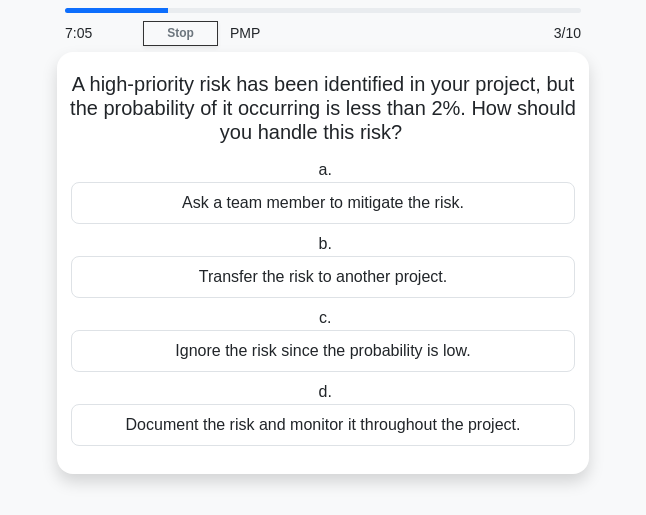 click on "Document the risk and monitor it throughout the project." at bounding box center (323, 425) 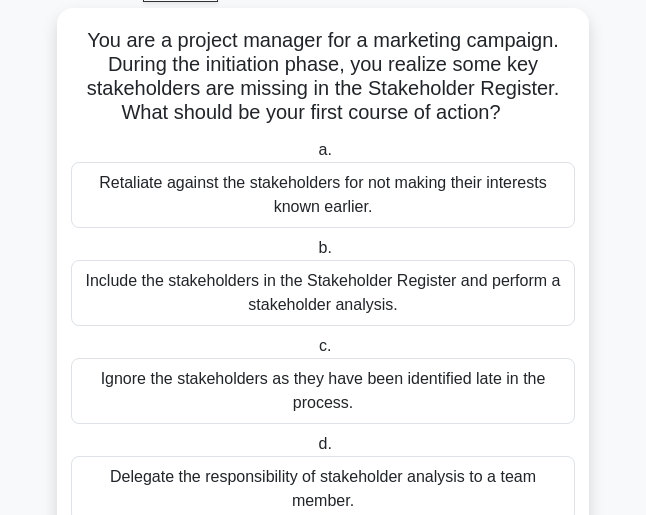 scroll, scrollTop: 177, scrollLeft: 0, axis: vertical 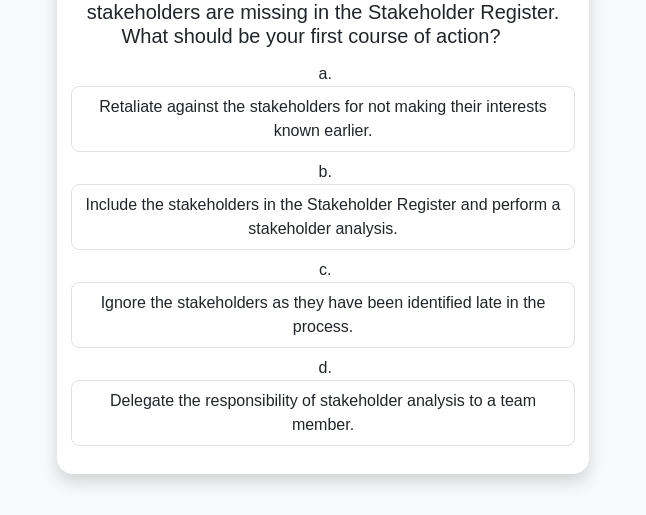 click on "Include the stakeholders in the Stakeholder Register and perform a stakeholder analysis." at bounding box center [323, 217] 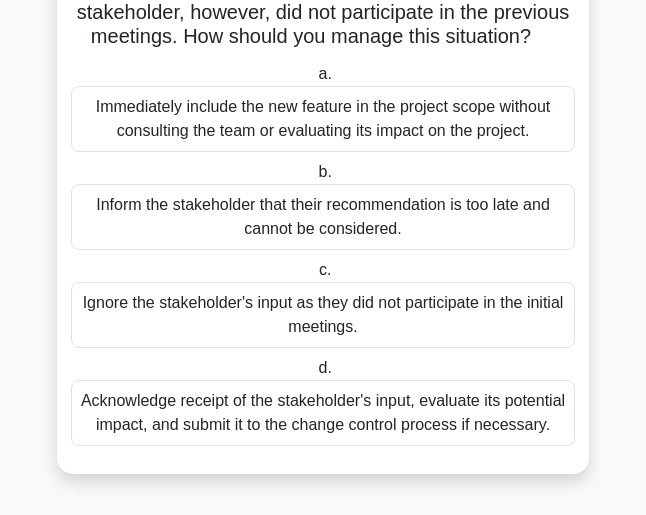 scroll, scrollTop: 249, scrollLeft: 0, axis: vertical 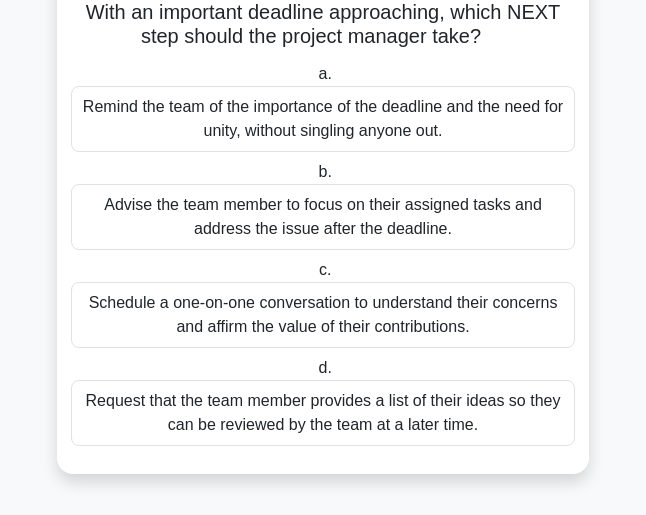 click on "Request that the team member provides a list of their ideas so they can be reviewed by the team at a later time." at bounding box center [323, 413] 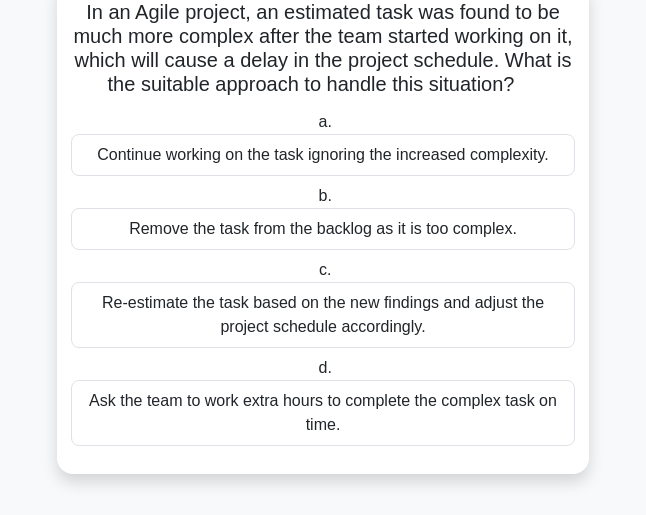 scroll, scrollTop: 153, scrollLeft: 0, axis: vertical 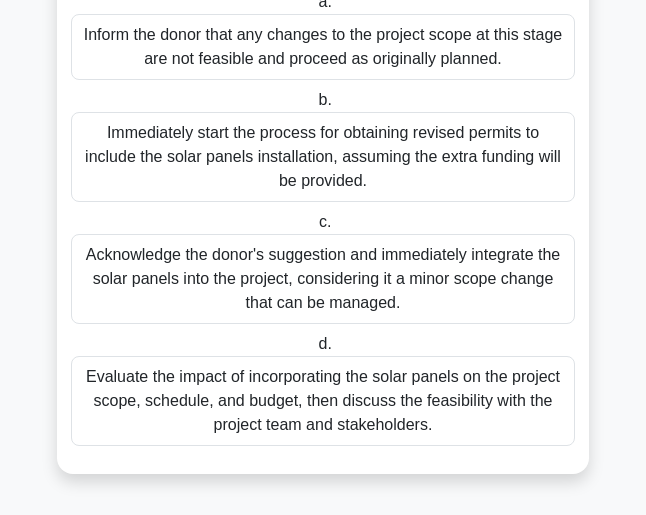 click on "Evaluate the impact of incorporating the solar panels on the project scope, schedule, and budget, then discuss the feasibility with the project team and stakeholders." at bounding box center (323, 401) 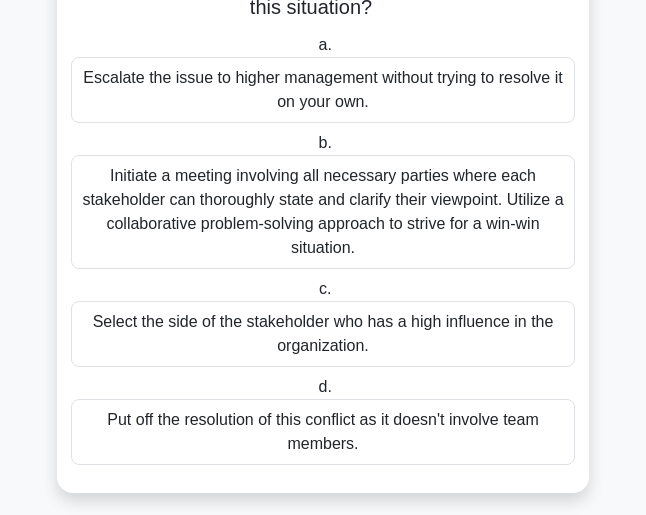 scroll, scrollTop: 249, scrollLeft: 0, axis: vertical 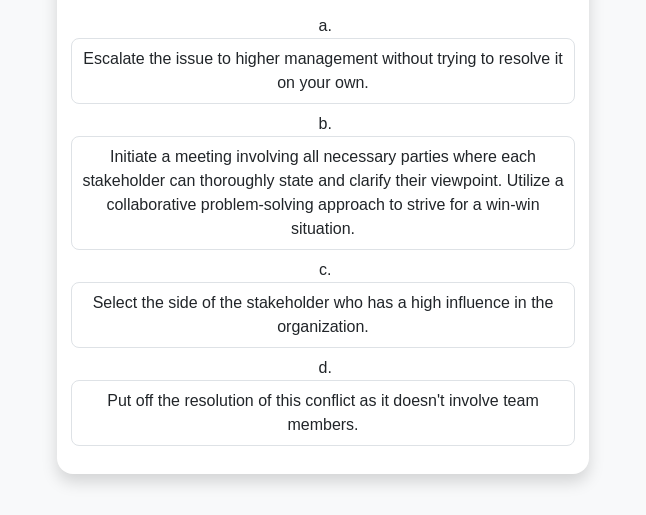click on "Initiate a meeting involving all necessary parties where each stakeholder can thoroughly state and clarify their viewpoint. Utilize a collaborative problem-solving approach to strive for a win-win situation." at bounding box center [323, 193] 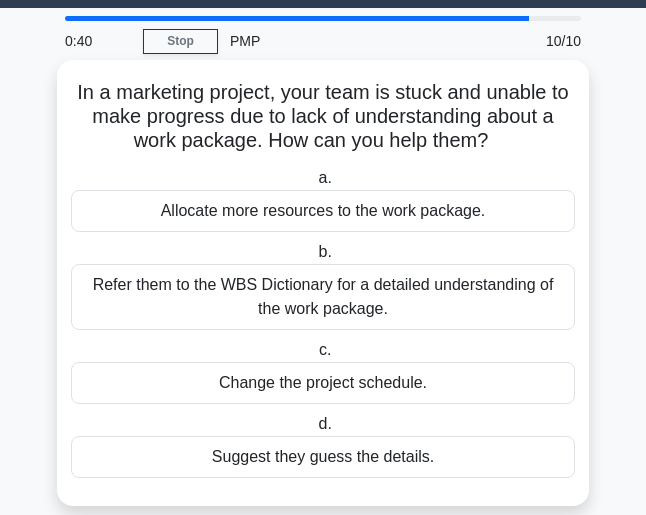 scroll, scrollTop: 81, scrollLeft: 0, axis: vertical 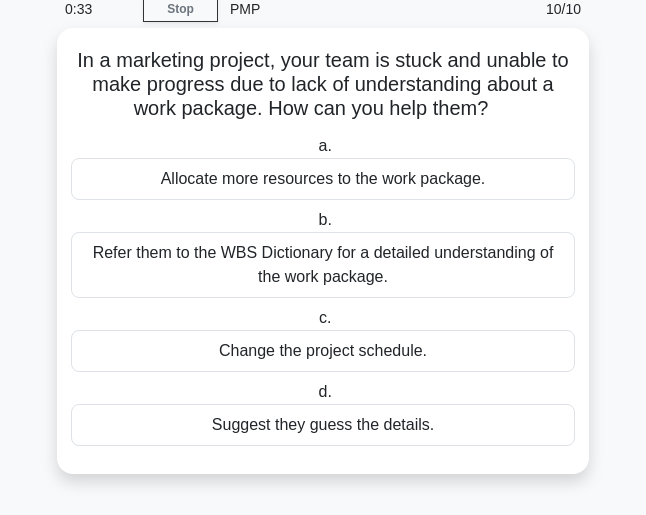 click on "Allocate more resources to the work package." at bounding box center (323, 179) 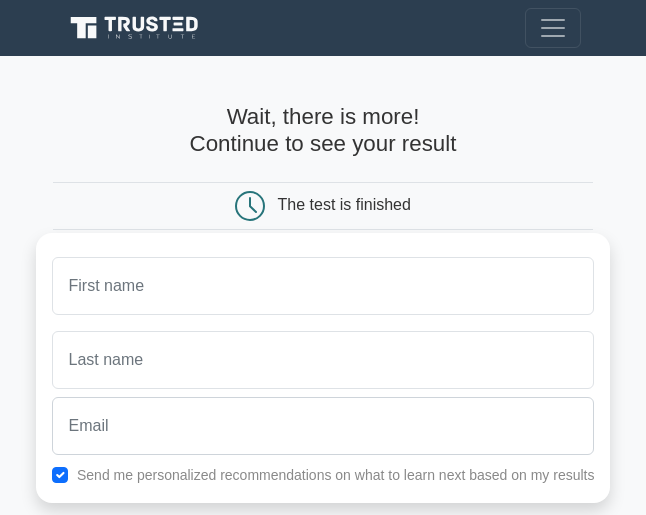 scroll, scrollTop: 0, scrollLeft: 0, axis: both 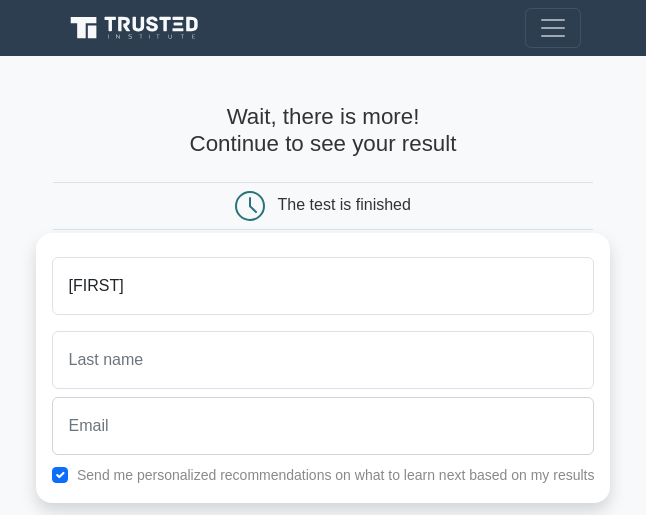 type on "[FIRST]" 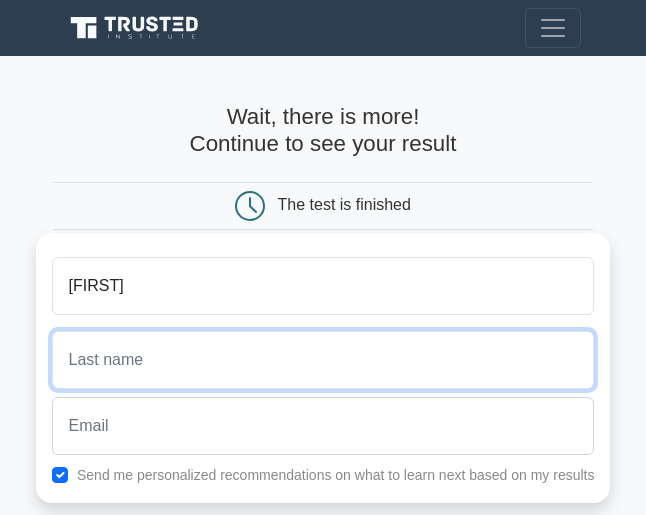 click at bounding box center [323, 360] 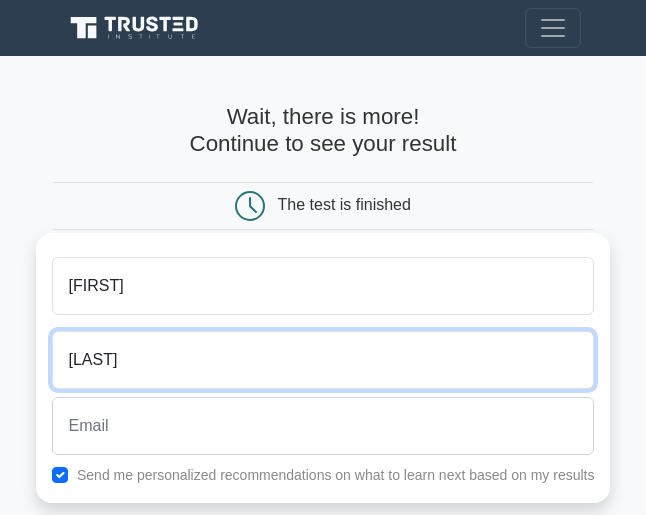 type on "[LAST]" 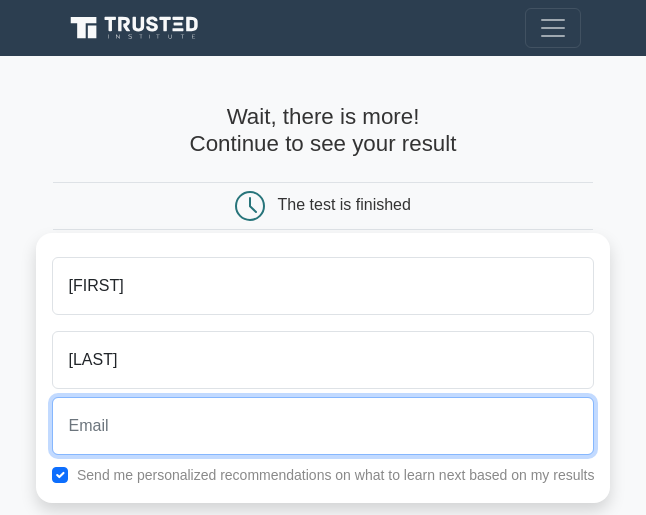 click at bounding box center (323, 426) 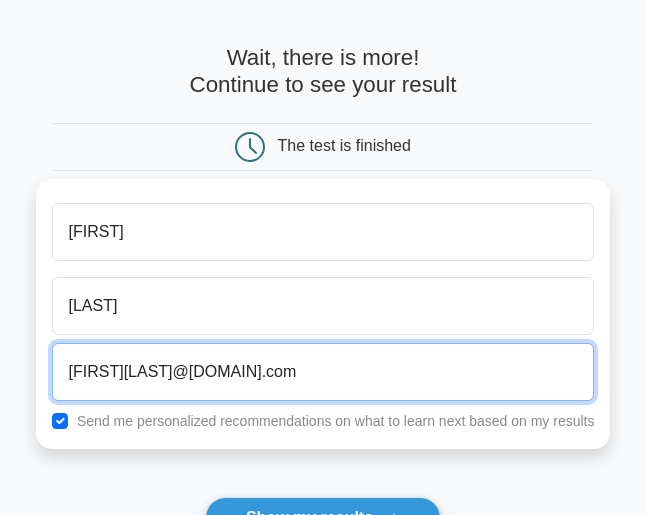 scroll, scrollTop: 100, scrollLeft: 0, axis: vertical 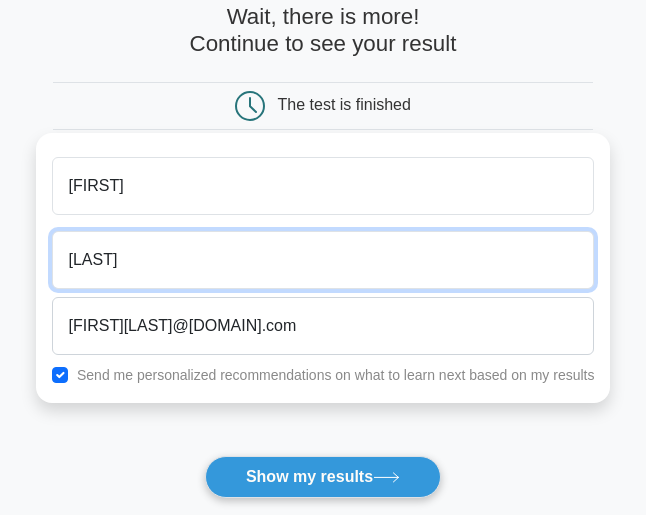 drag, startPoint x: 139, startPoint y: 261, endPoint x: 41, endPoint y: 251, distance: 98.50888 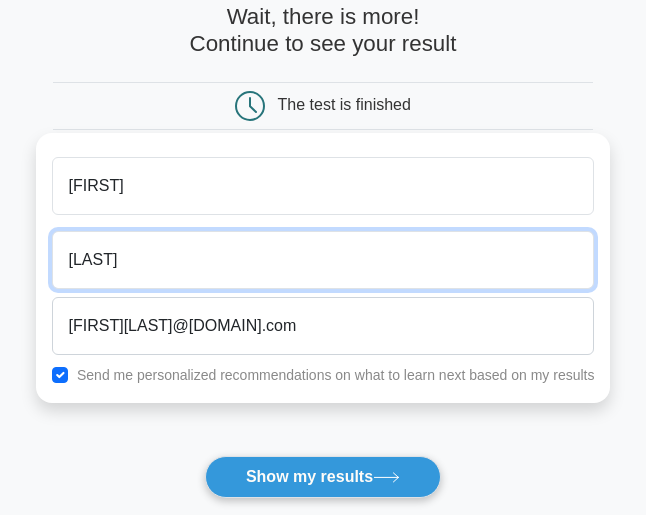 type on "Rivera" 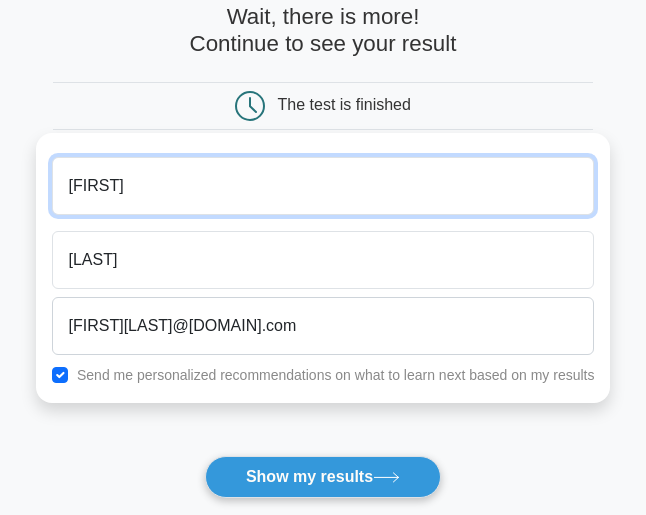 click on "[FIRST]" at bounding box center (323, 186) 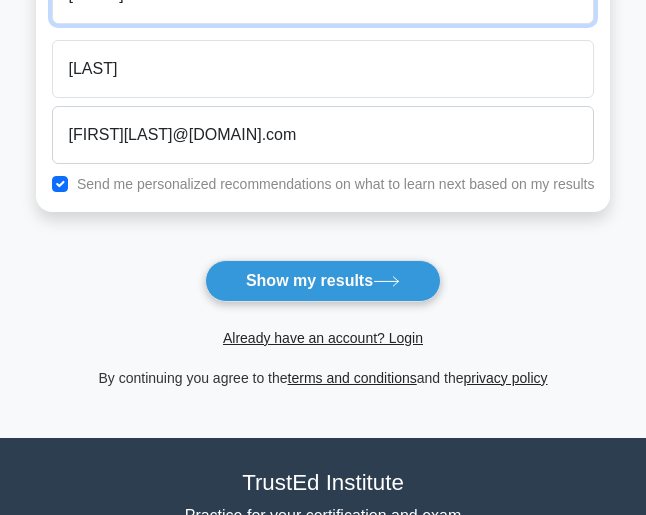 scroll, scrollTop: 300, scrollLeft: 0, axis: vertical 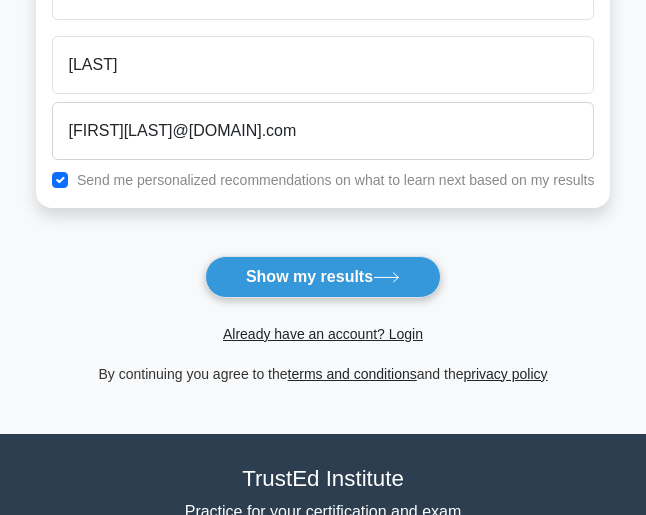 click on "Show my results" at bounding box center (323, 277) 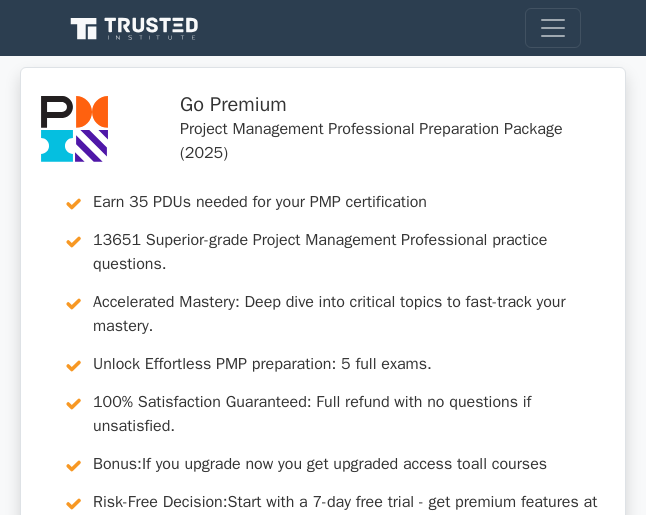scroll, scrollTop: 0, scrollLeft: 0, axis: both 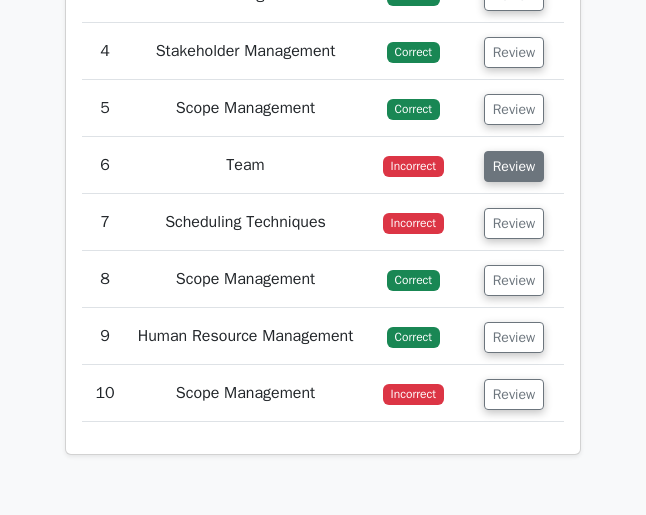 click on "Review" at bounding box center [514, 166] 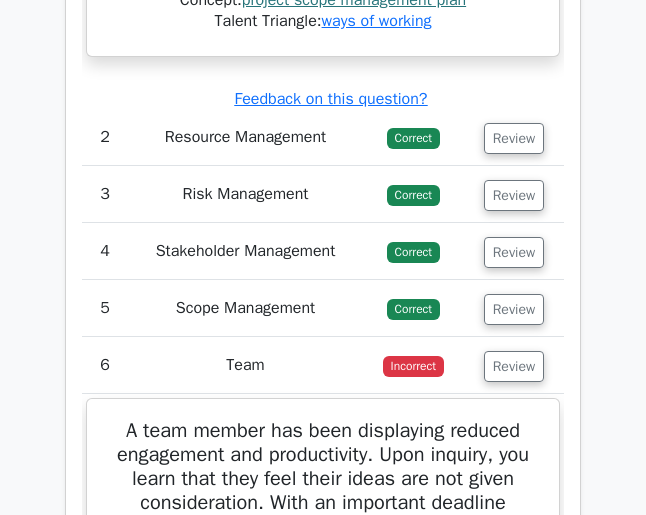 scroll, scrollTop: 3900, scrollLeft: 0, axis: vertical 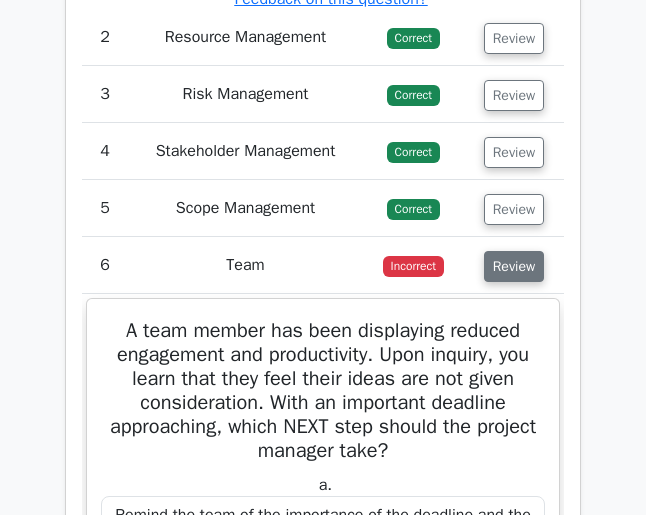 click on "Review" at bounding box center [514, 266] 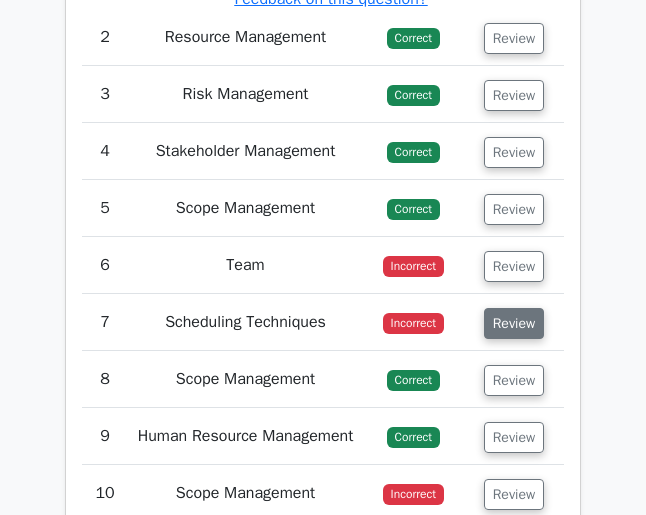 click on "Review" at bounding box center [514, 323] 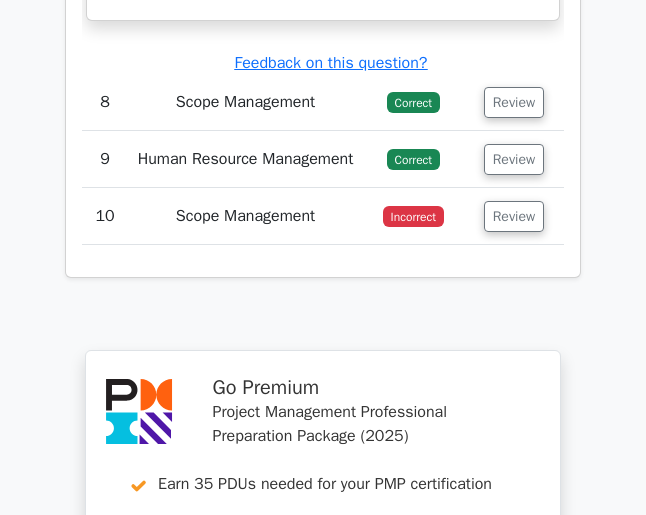 scroll, scrollTop: 5100, scrollLeft: 0, axis: vertical 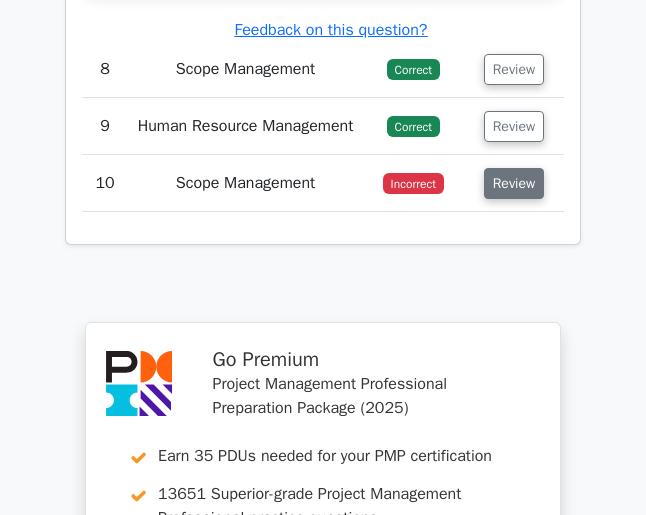 click on "Review" at bounding box center (514, 183) 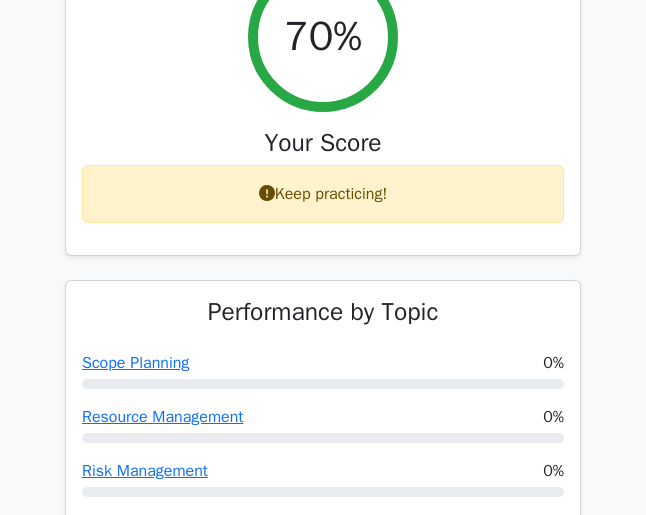 scroll, scrollTop: 600, scrollLeft: 0, axis: vertical 